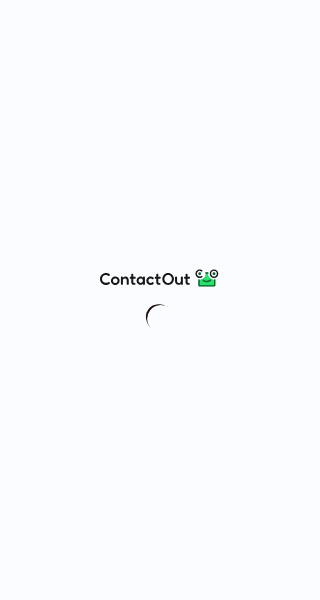scroll, scrollTop: 0, scrollLeft: 0, axis: both 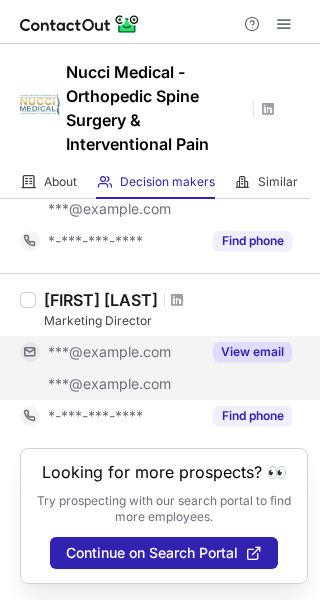 click on "View email" at bounding box center [252, 352] 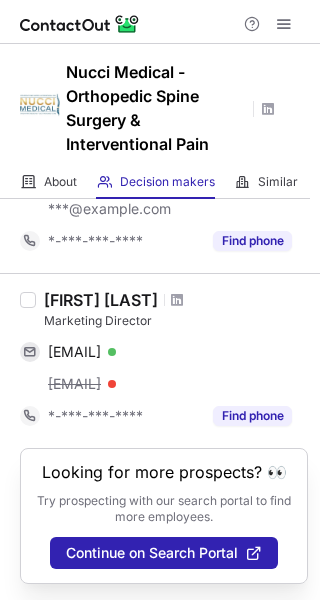 click on "Suzie Johns" at bounding box center [176, 300] 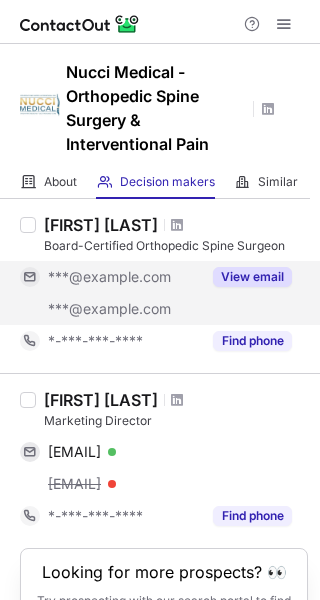 click on "View email" at bounding box center [252, 277] 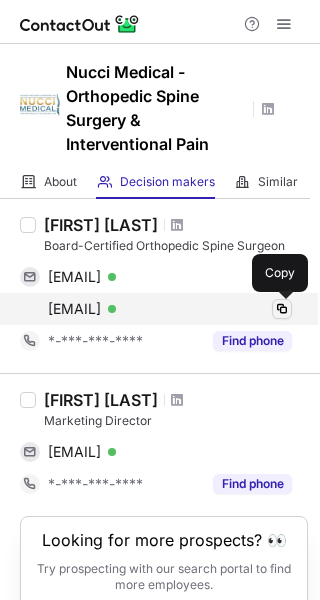 click at bounding box center (282, 309) 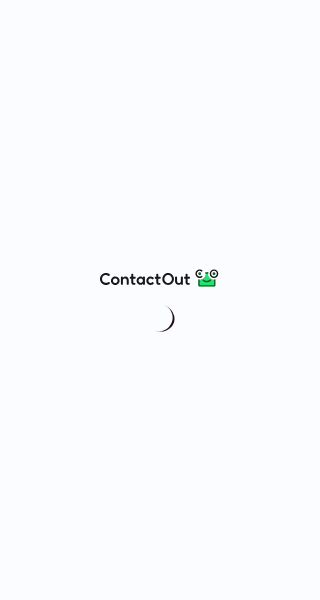 scroll, scrollTop: 0, scrollLeft: 0, axis: both 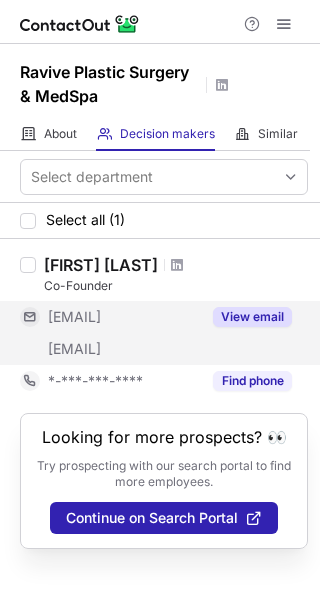 click on "View email" at bounding box center [252, 317] 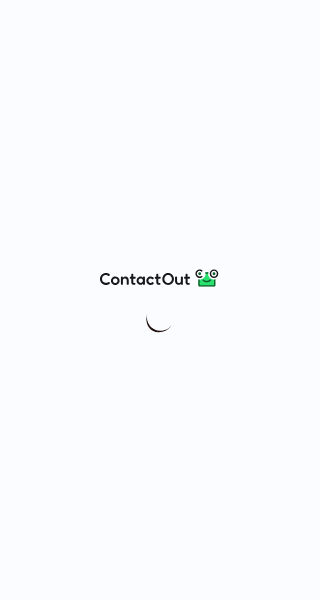 scroll, scrollTop: 0, scrollLeft: 0, axis: both 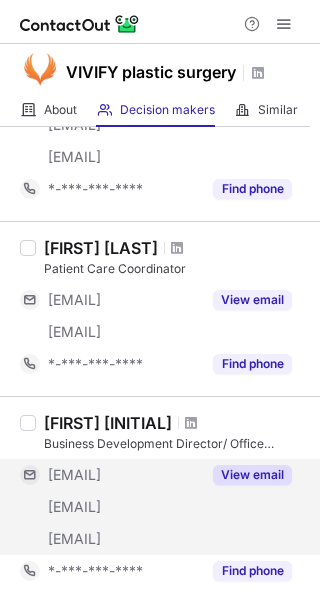 click on "View email" at bounding box center (252, 475) 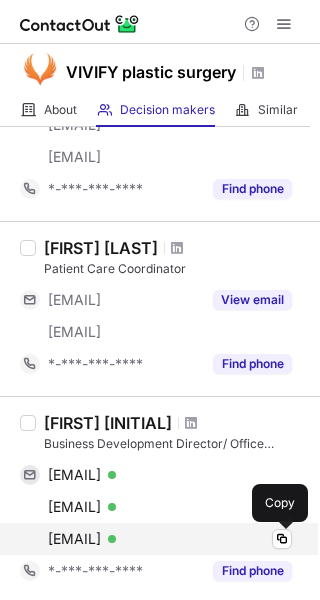 drag, startPoint x: 278, startPoint y: 535, endPoint x: 252, endPoint y: 535, distance: 26 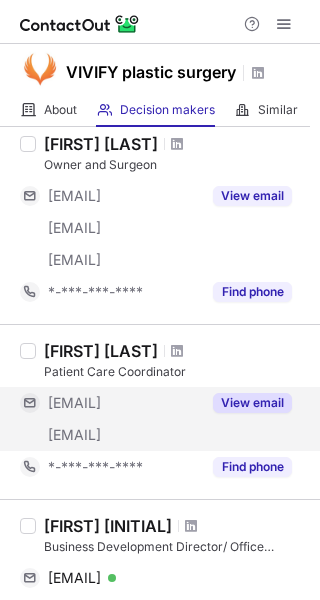 scroll, scrollTop: 0, scrollLeft: 0, axis: both 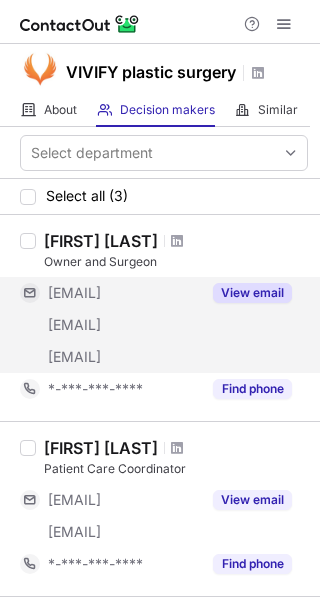 click on "View email" at bounding box center (252, 293) 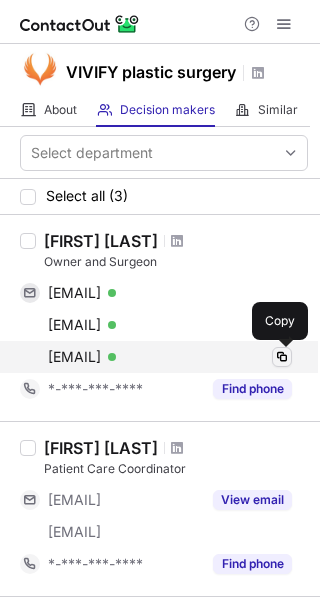 click at bounding box center [282, 357] 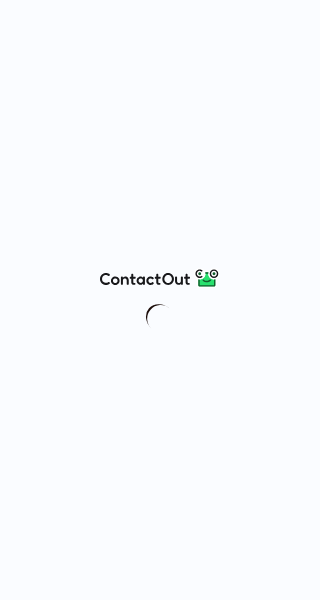 scroll, scrollTop: 0, scrollLeft: 0, axis: both 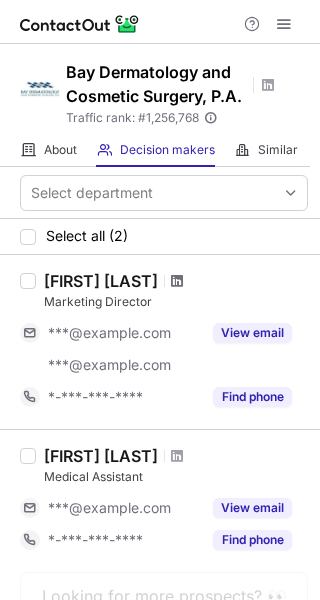 click at bounding box center [177, 281] 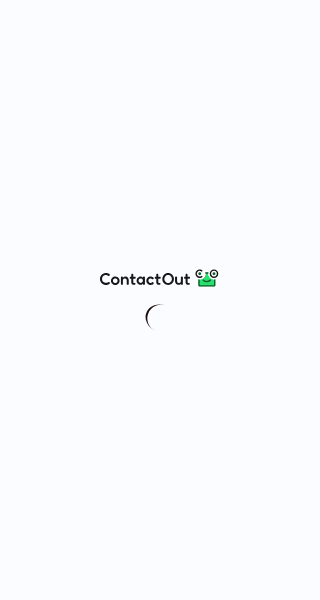 scroll, scrollTop: 0, scrollLeft: 0, axis: both 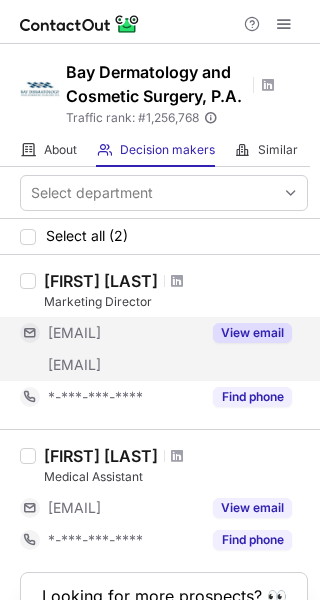 click on "View email" at bounding box center [252, 333] 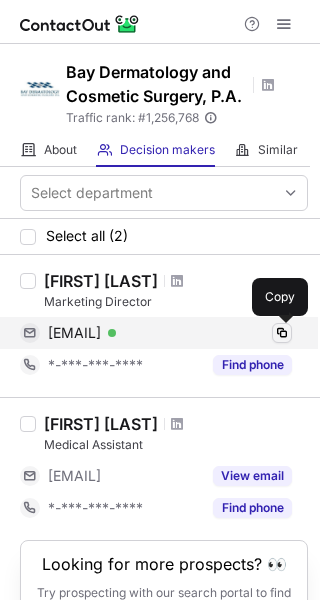 click at bounding box center [282, 333] 